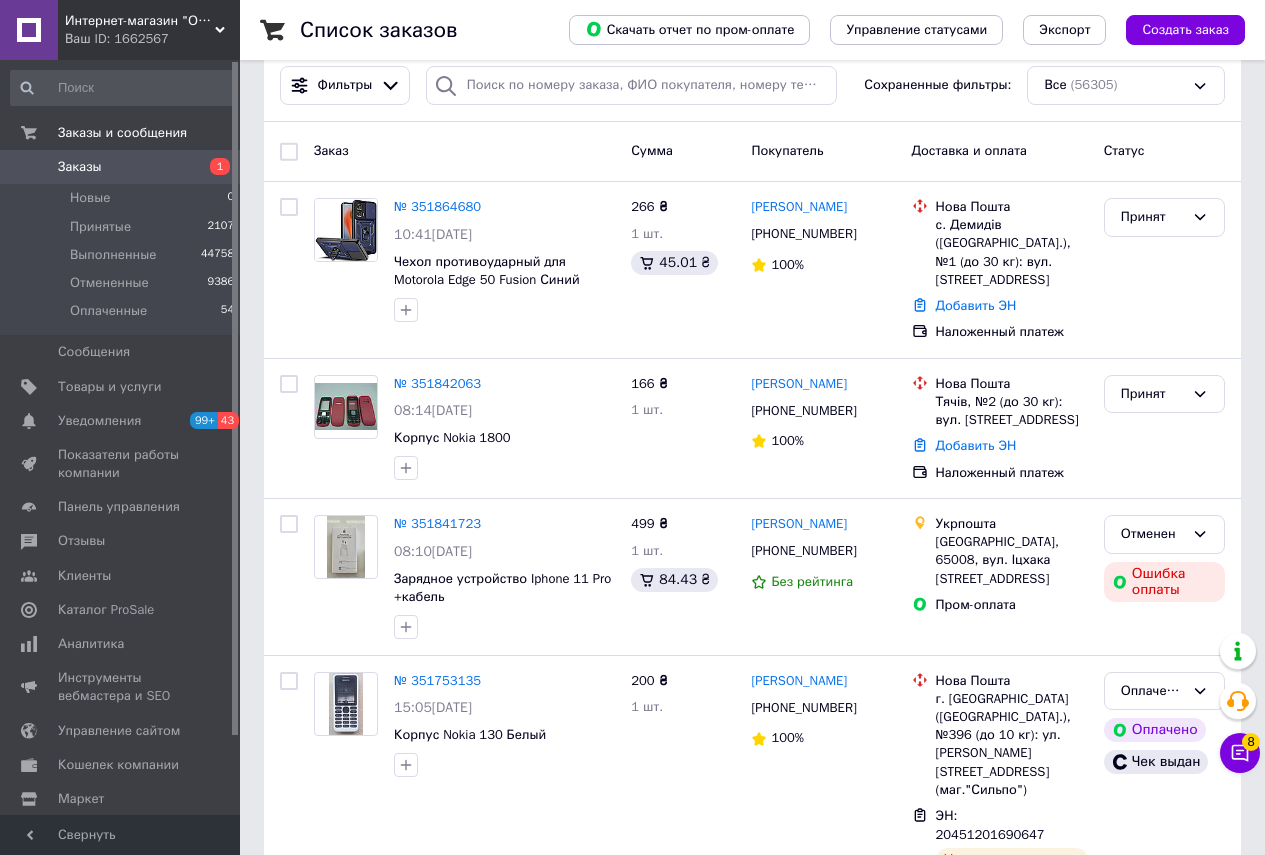 scroll, scrollTop: 200, scrollLeft: 0, axis: vertical 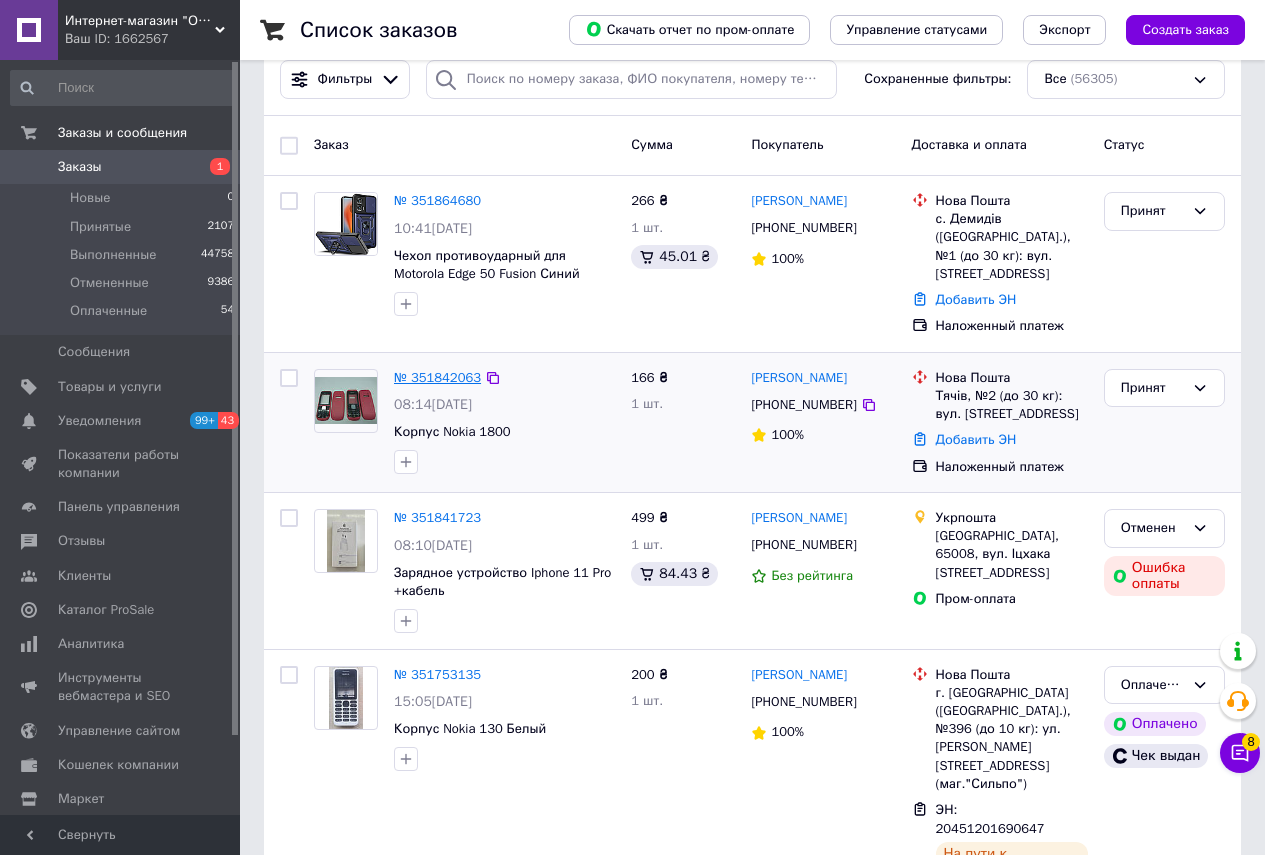 click on "№ 351842063" at bounding box center [437, 377] 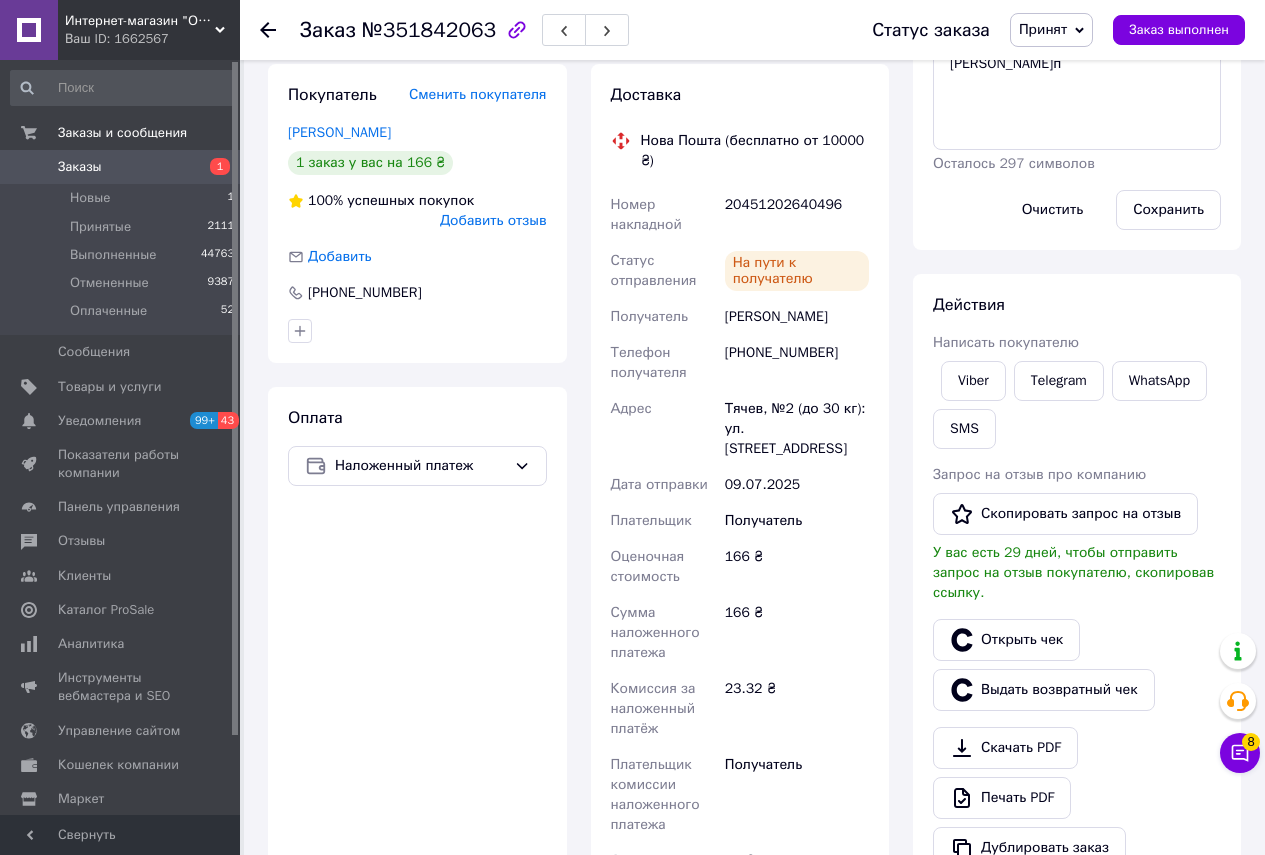 scroll, scrollTop: 0, scrollLeft: 0, axis: both 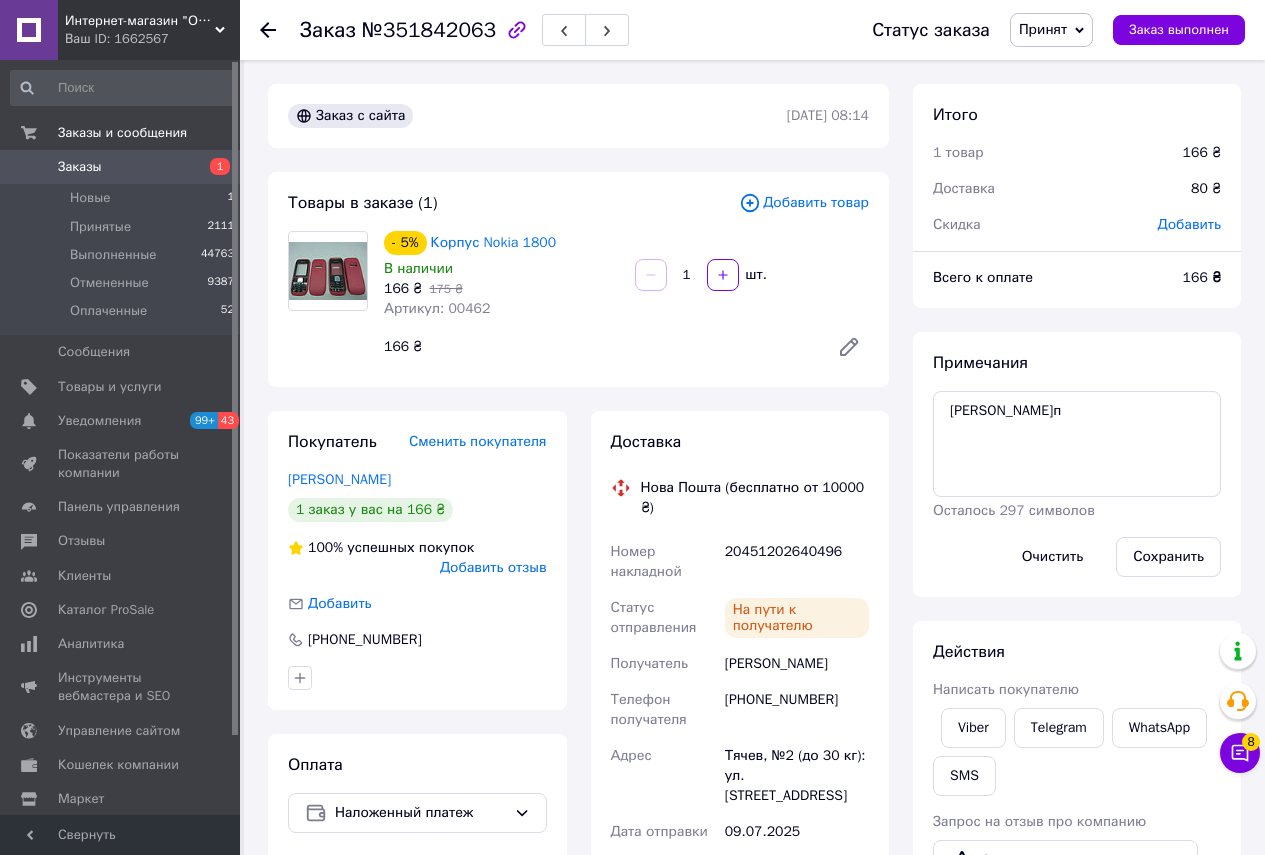 click on "Заказы" at bounding box center [121, 167] 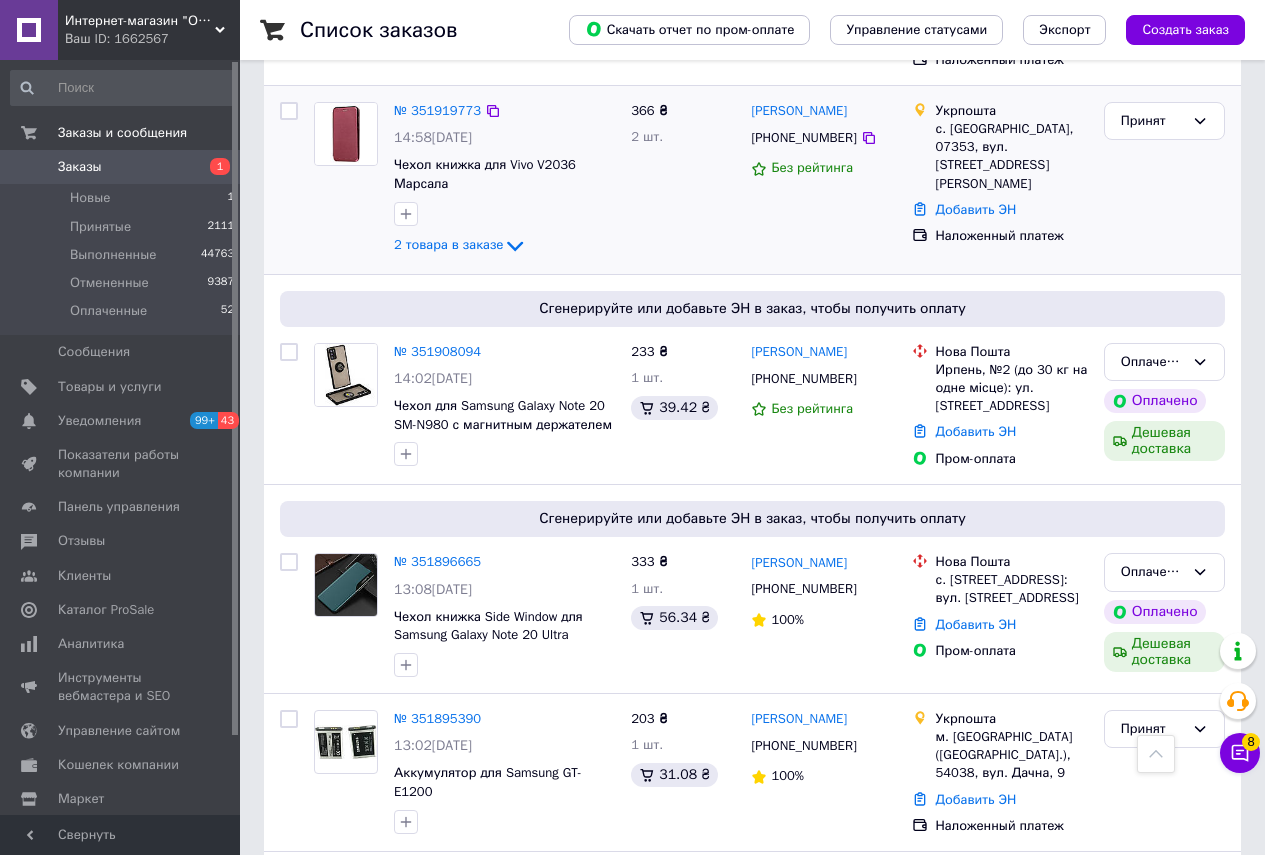 scroll, scrollTop: 900, scrollLeft: 0, axis: vertical 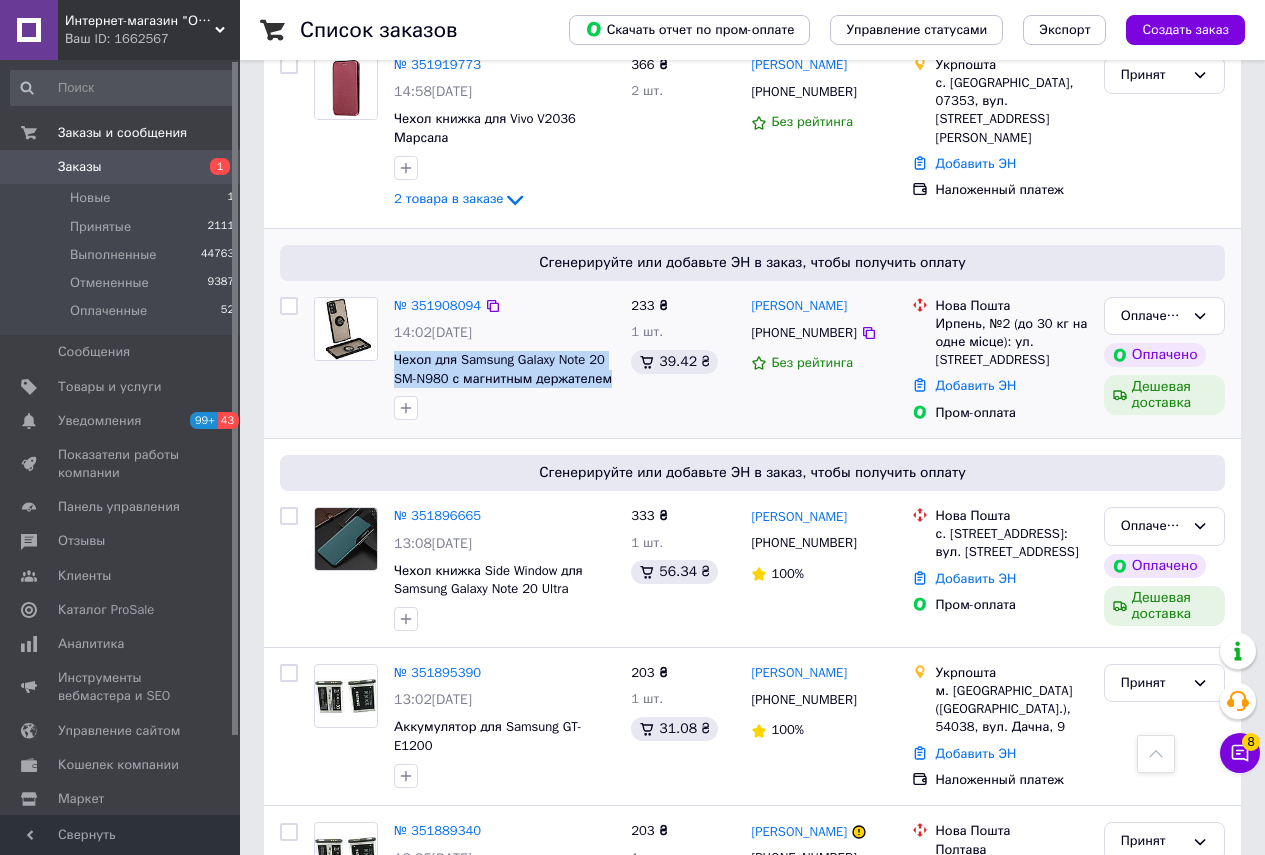 drag, startPoint x: 608, startPoint y: 362, endPoint x: 391, endPoint y: 337, distance: 218.43535 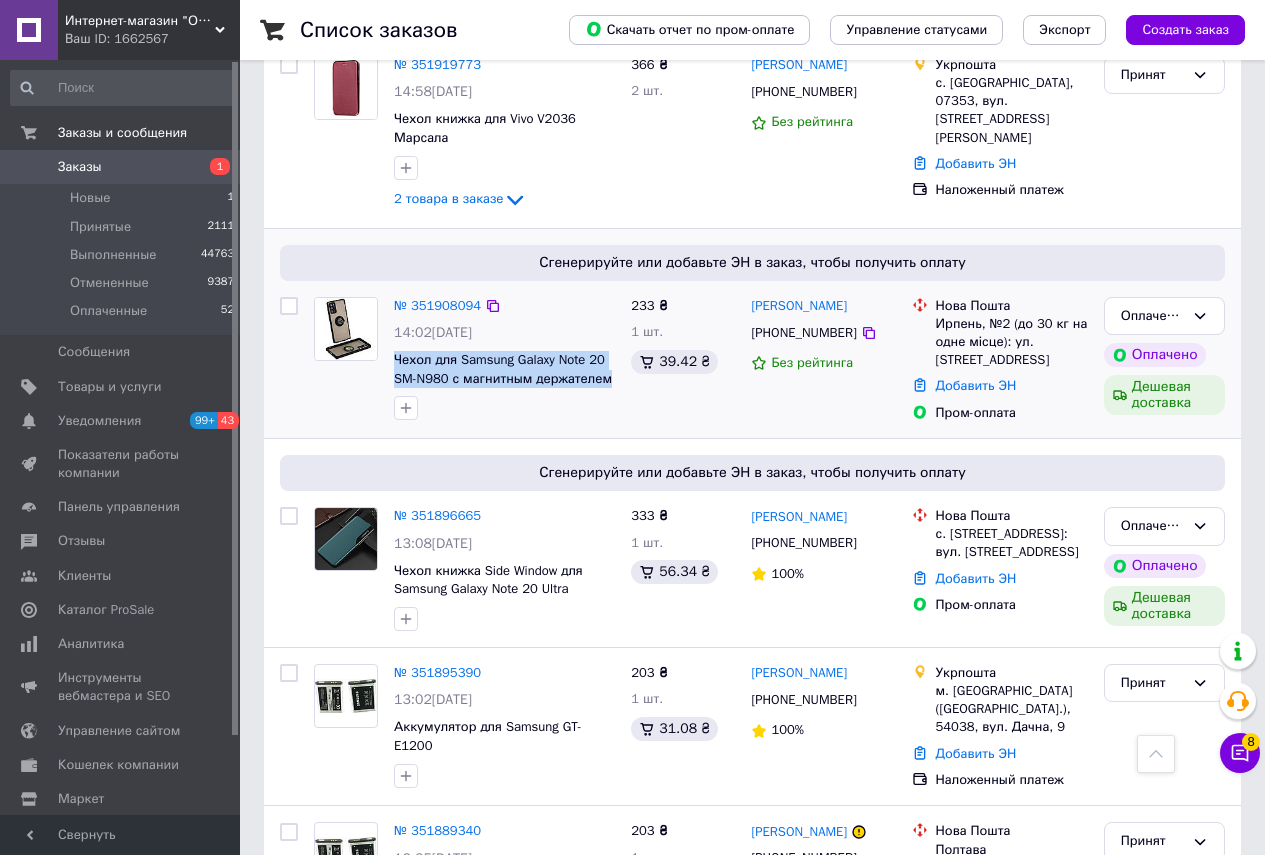 click on "№ 351908094 14:02[DATE] Чехол для Samsung Galaxy Note 20 SM-N980 с магнитным держателем" at bounding box center [504, 359] 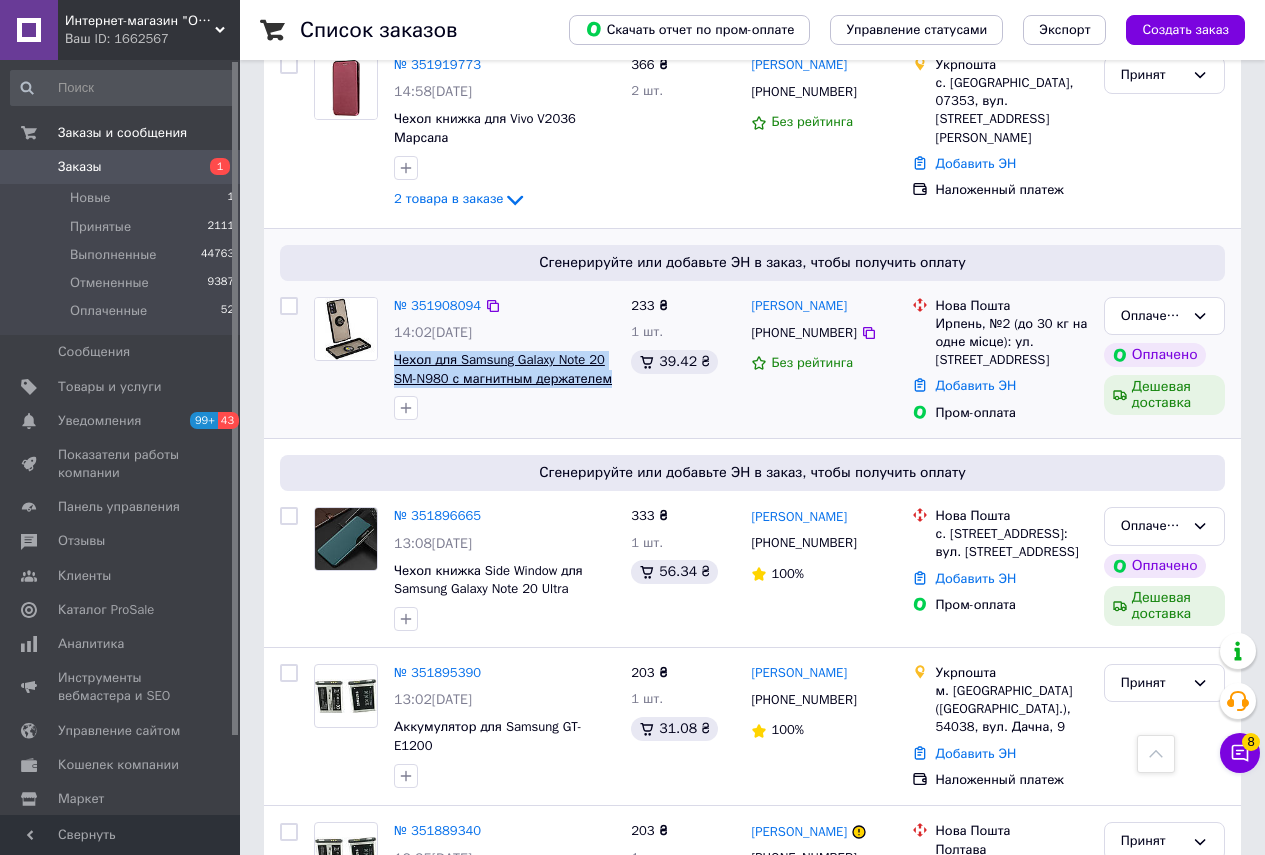 copy on "Чехол для Samsung Galaxy Note 20 SM-N980 с магнитным держателем" 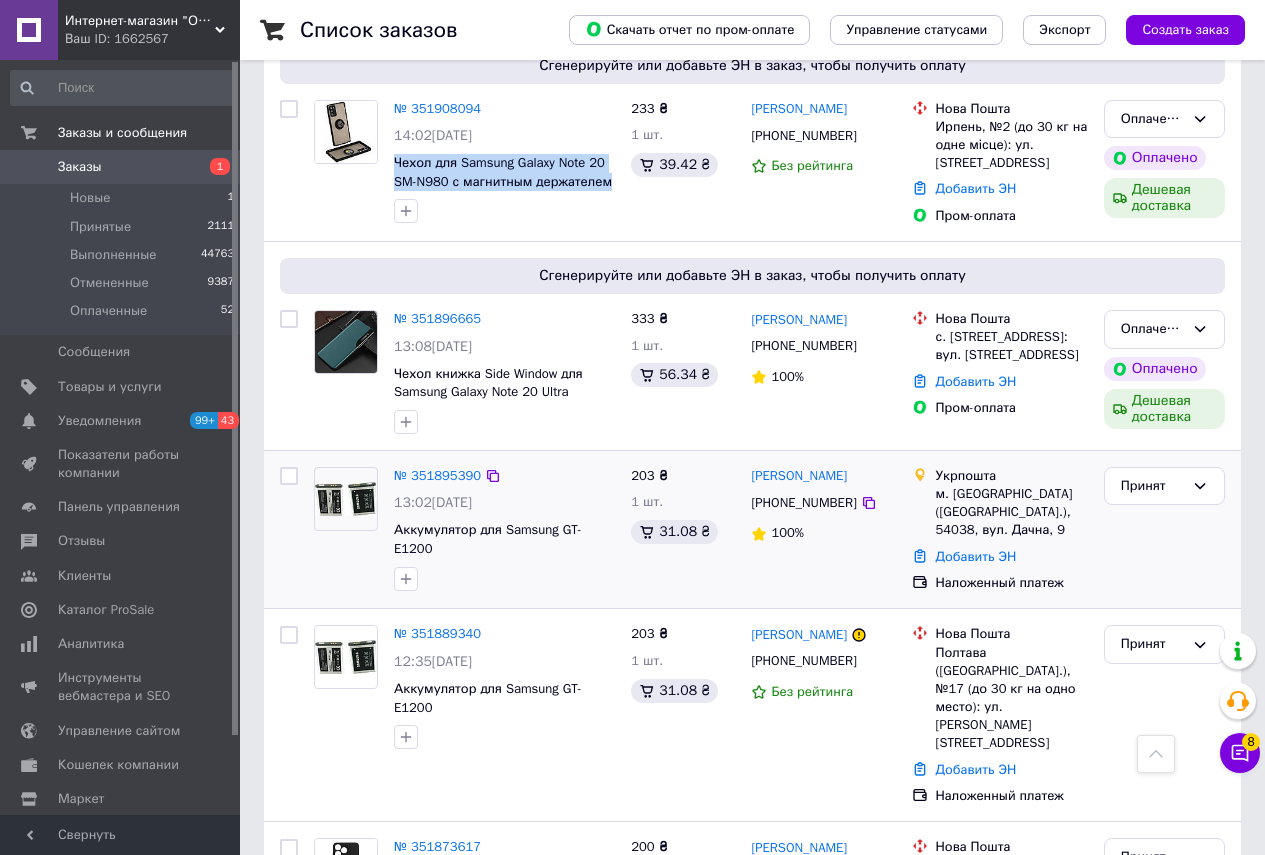 scroll, scrollTop: 1100, scrollLeft: 0, axis: vertical 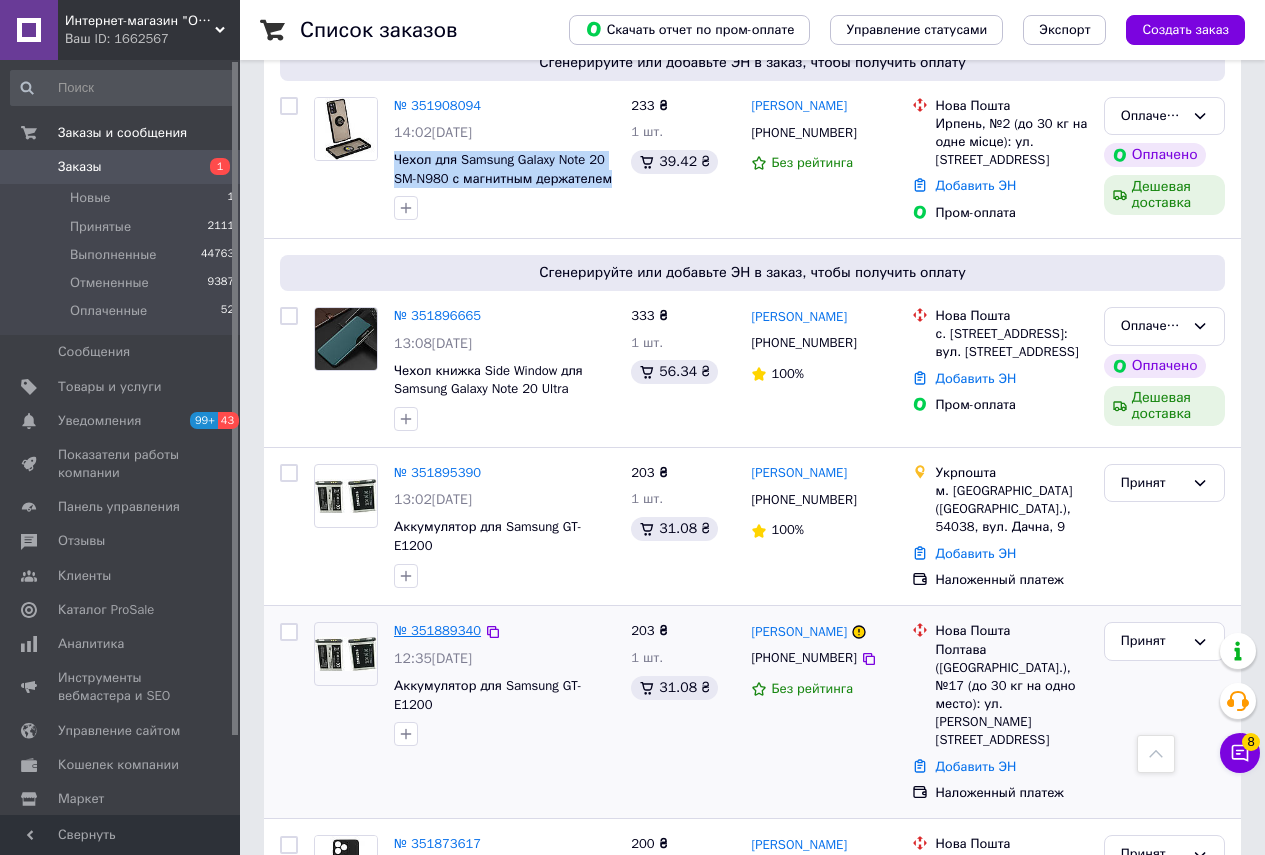 click on "№ 351889340" at bounding box center (437, 630) 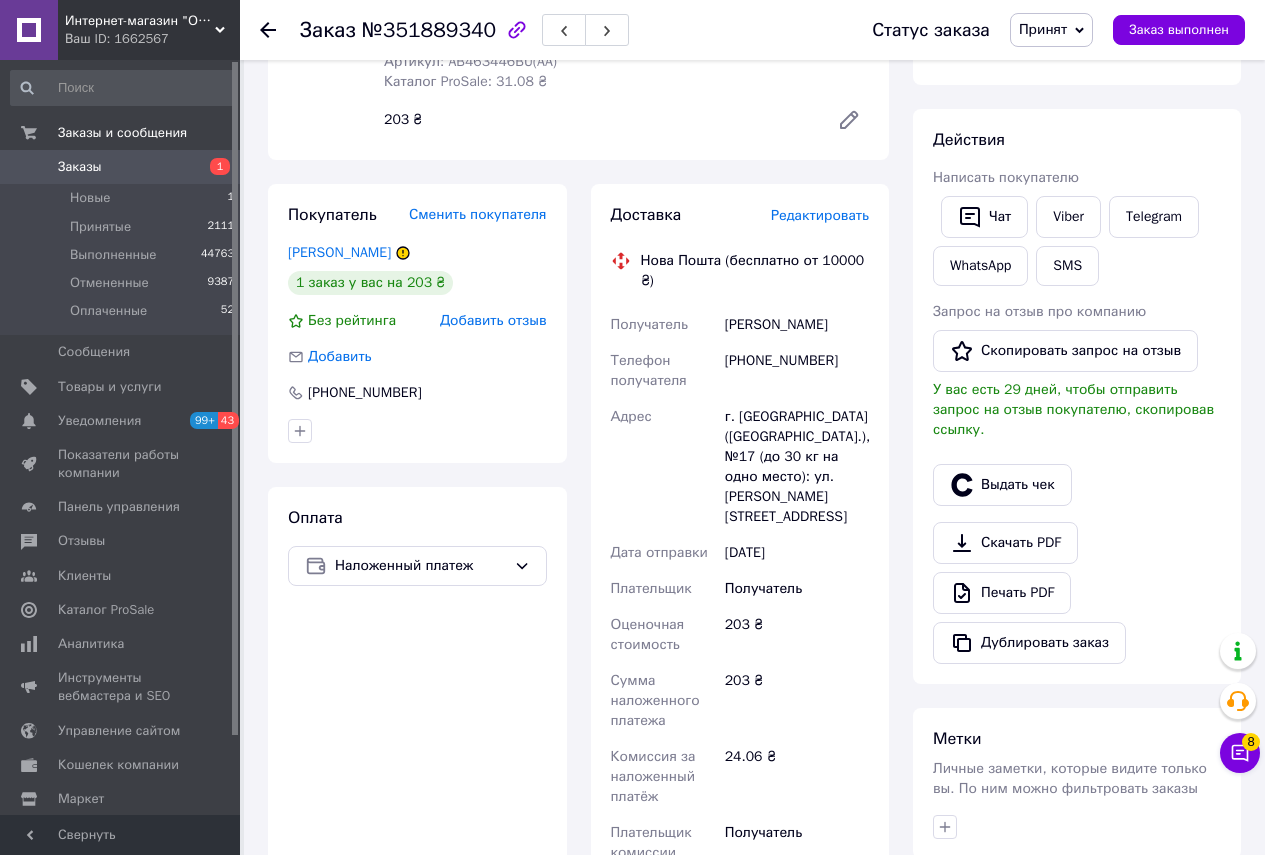 scroll, scrollTop: 300, scrollLeft: 0, axis: vertical 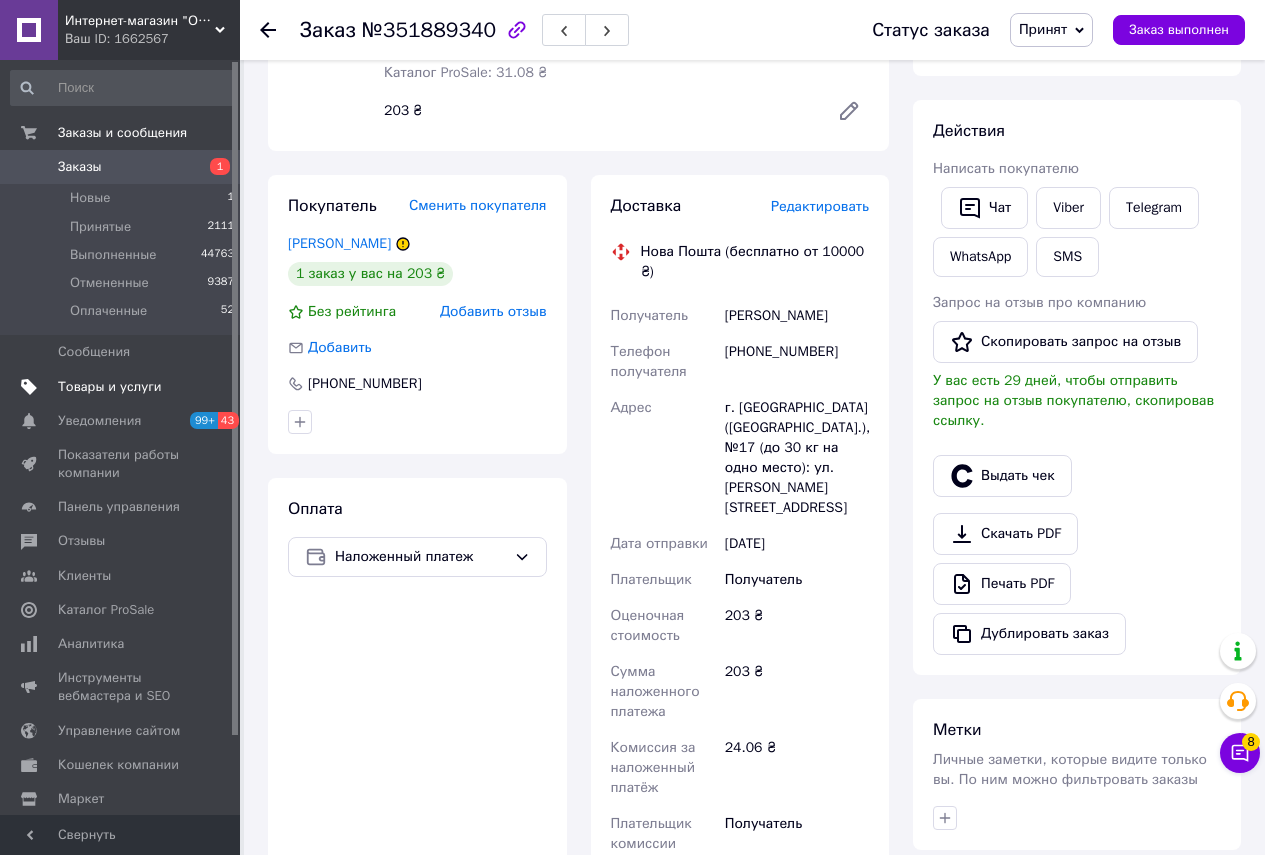 click on "Товары и услуги" at bounding box center (110, 387) 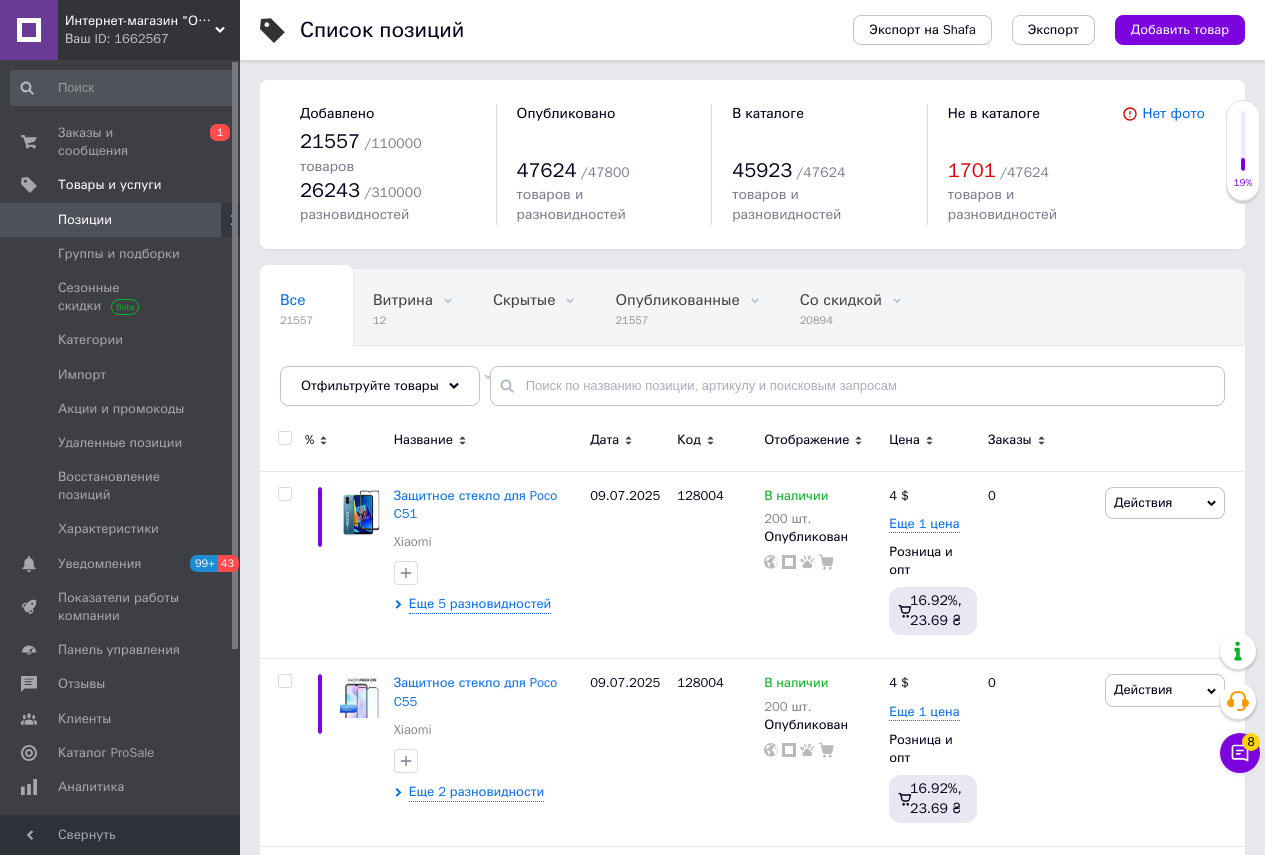 scroll, scrollTop: 80, scrollLeft: 0, axis: vertical 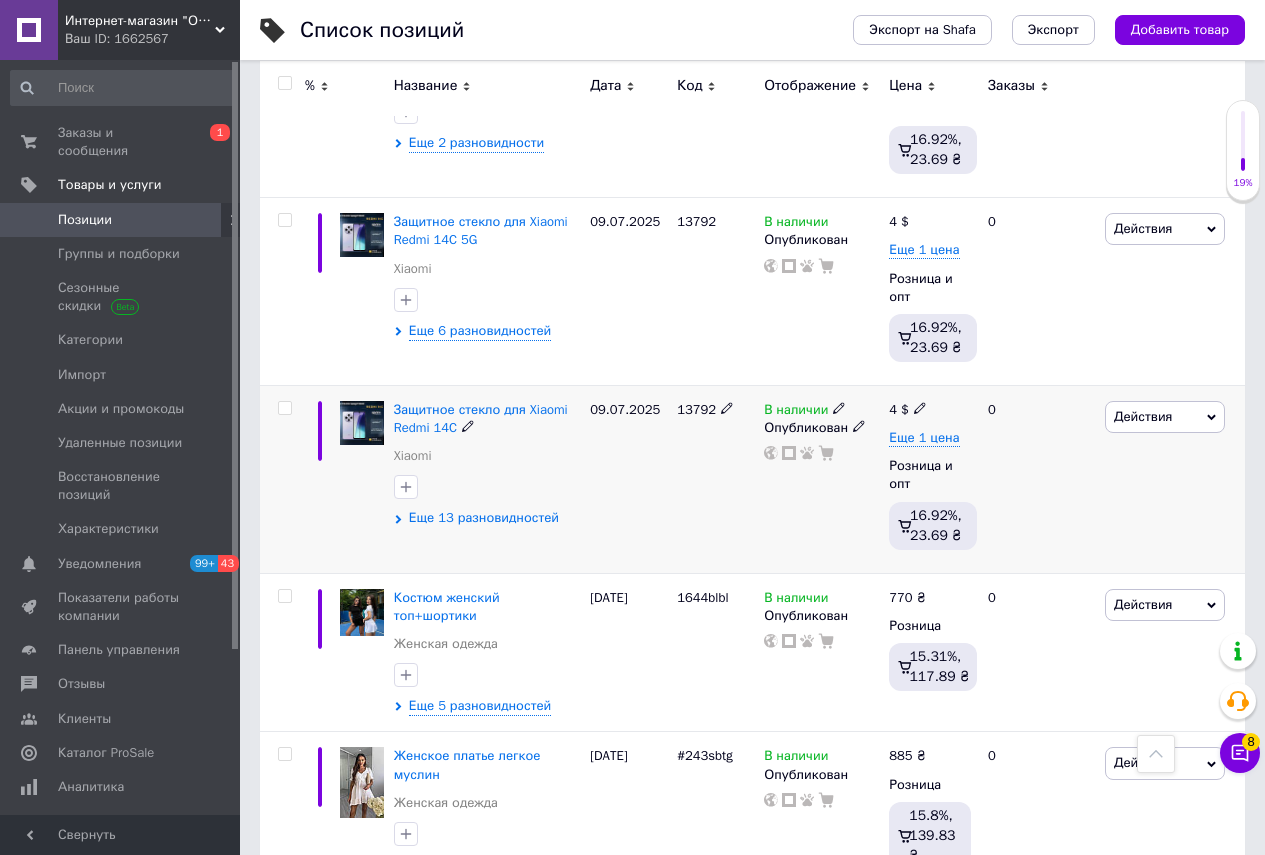 click on "Еще 13 разновидностей" at bounding box center (484, 518) 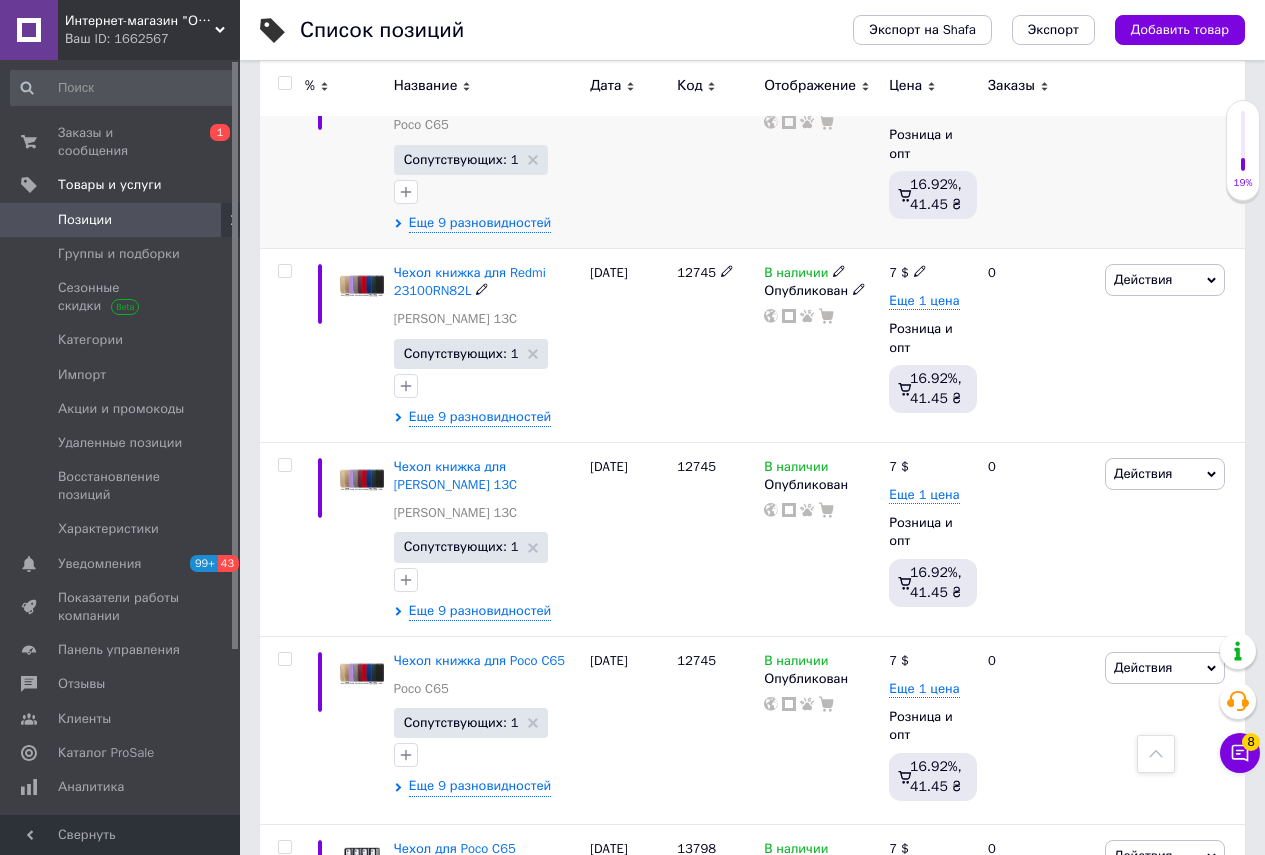 scroll, scrollTop: 7100, scrollLeft: 0, axis: vertical 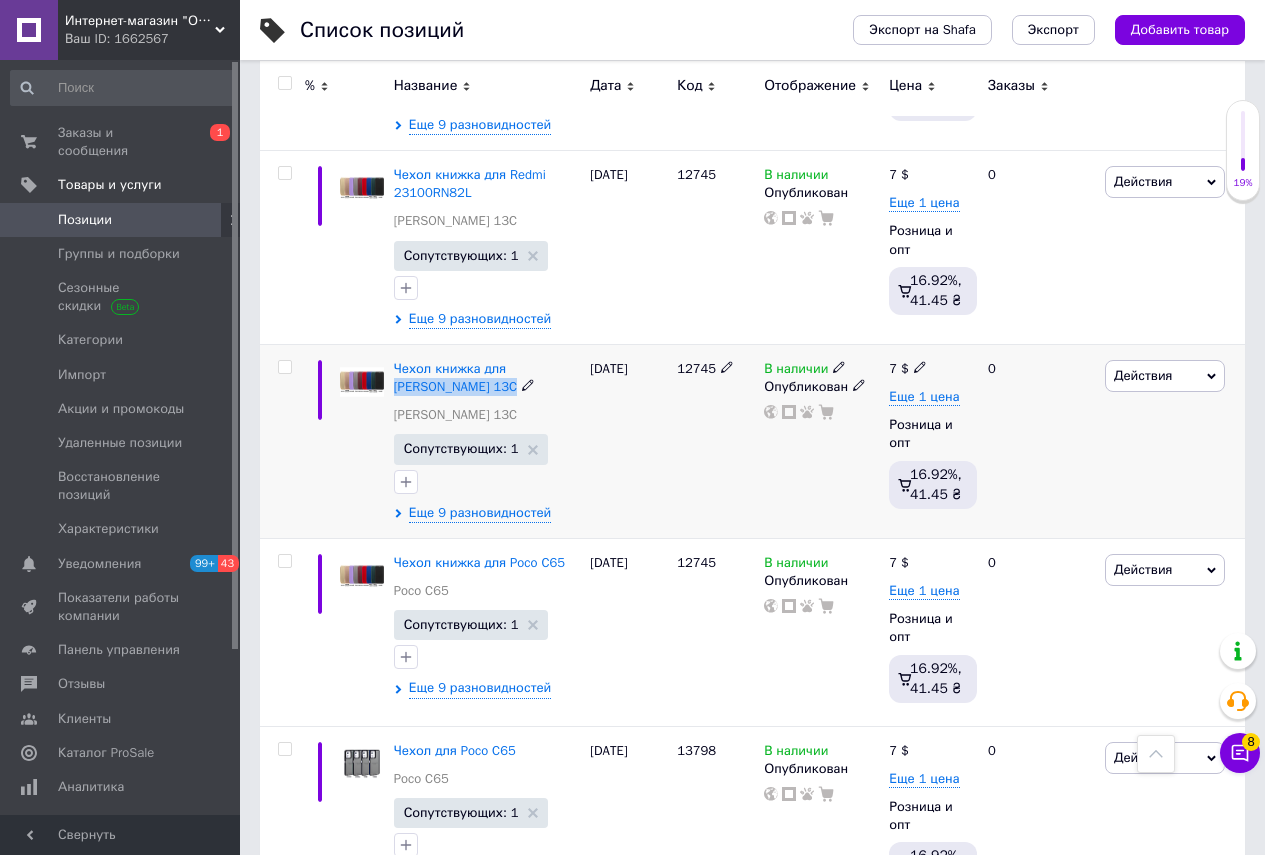 drag, startPoint x: 508, startPoint y: 292, endPoint x: 472, endPoint y: 326, distance: 49.517673 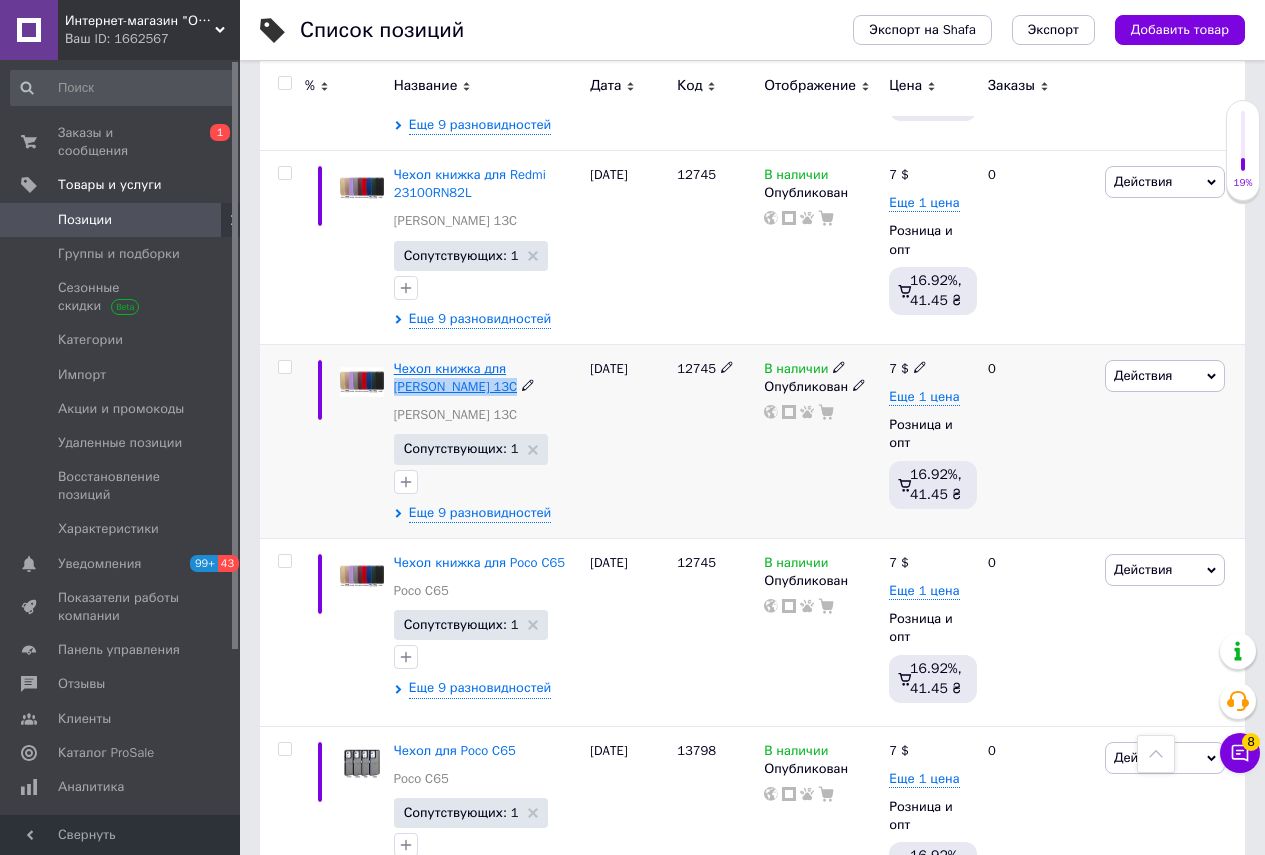 copy on "[PERSON_NAME] 13C" 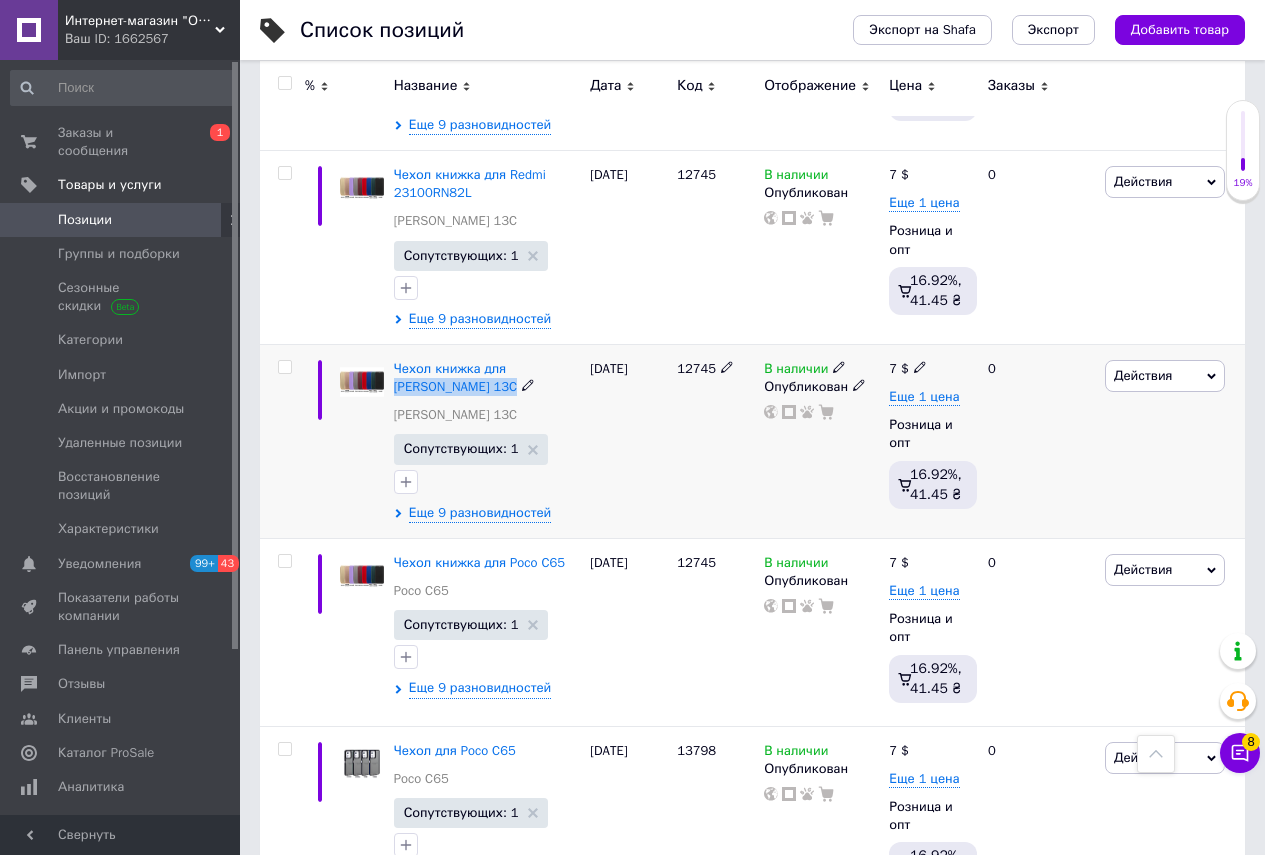click on "Действия" at bounding box center [1165, 376] 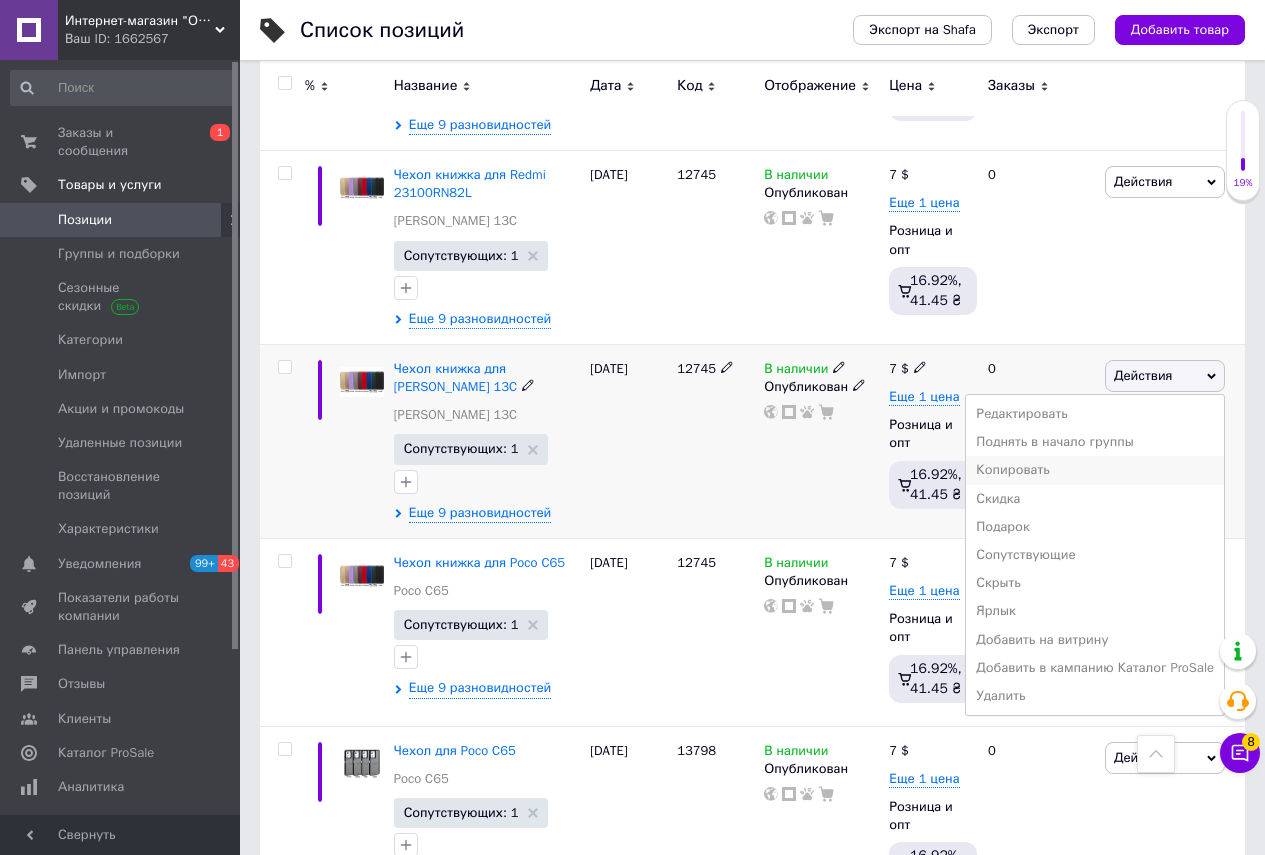 click on "Копировать" at bounding box center [1095, 470] 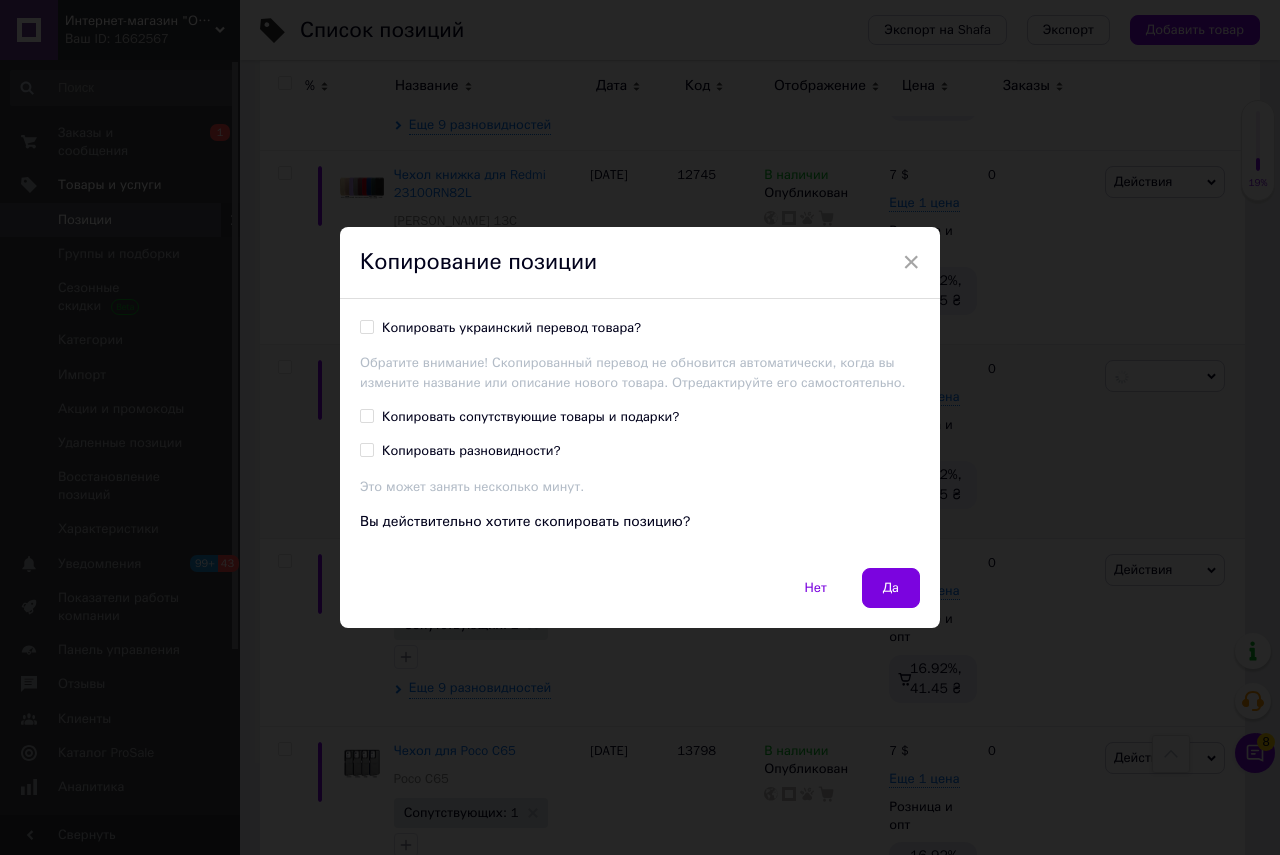 click on "Копировать сопутствующие товары и подарки?" at bounding box center [366, 415] 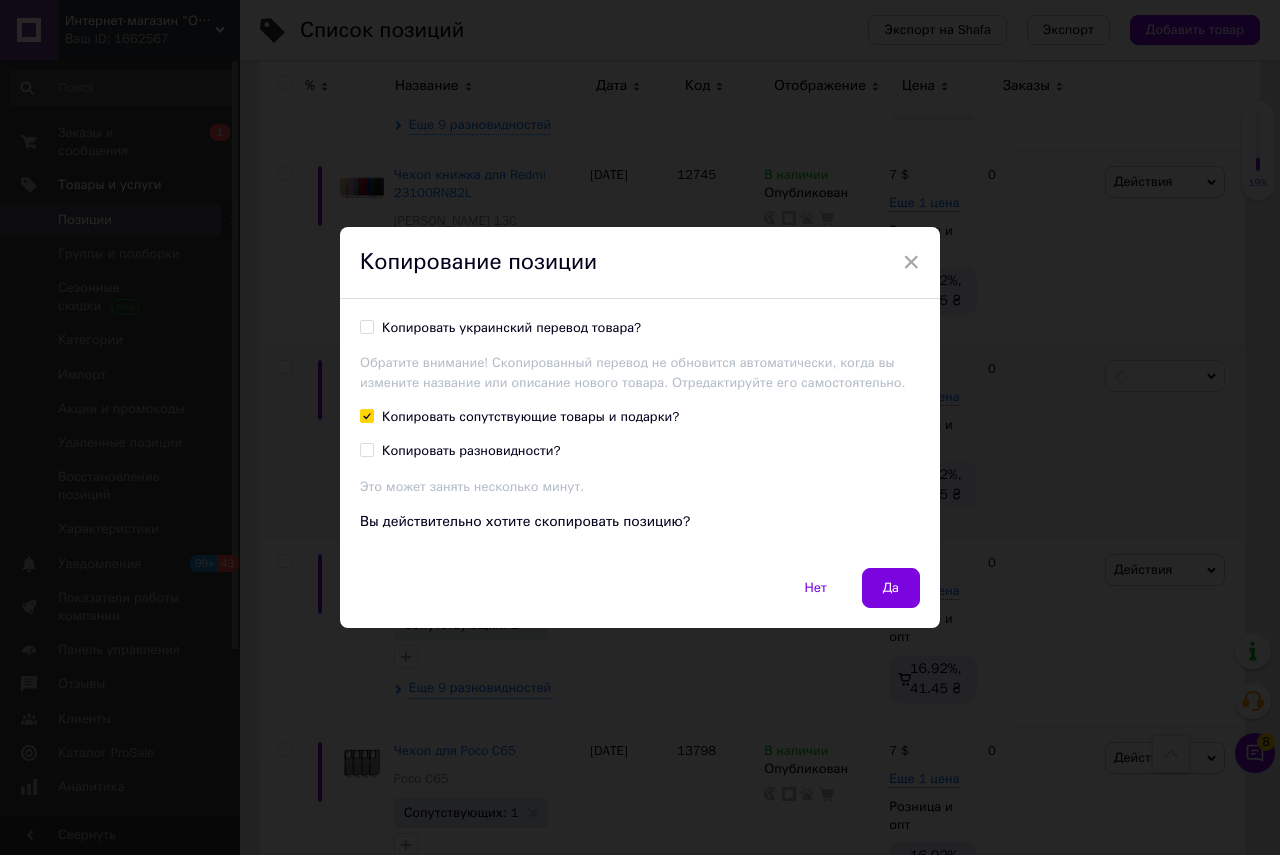 click on "Копировать сопутствующие товары и подарки?" at bounding box center [366, 415] 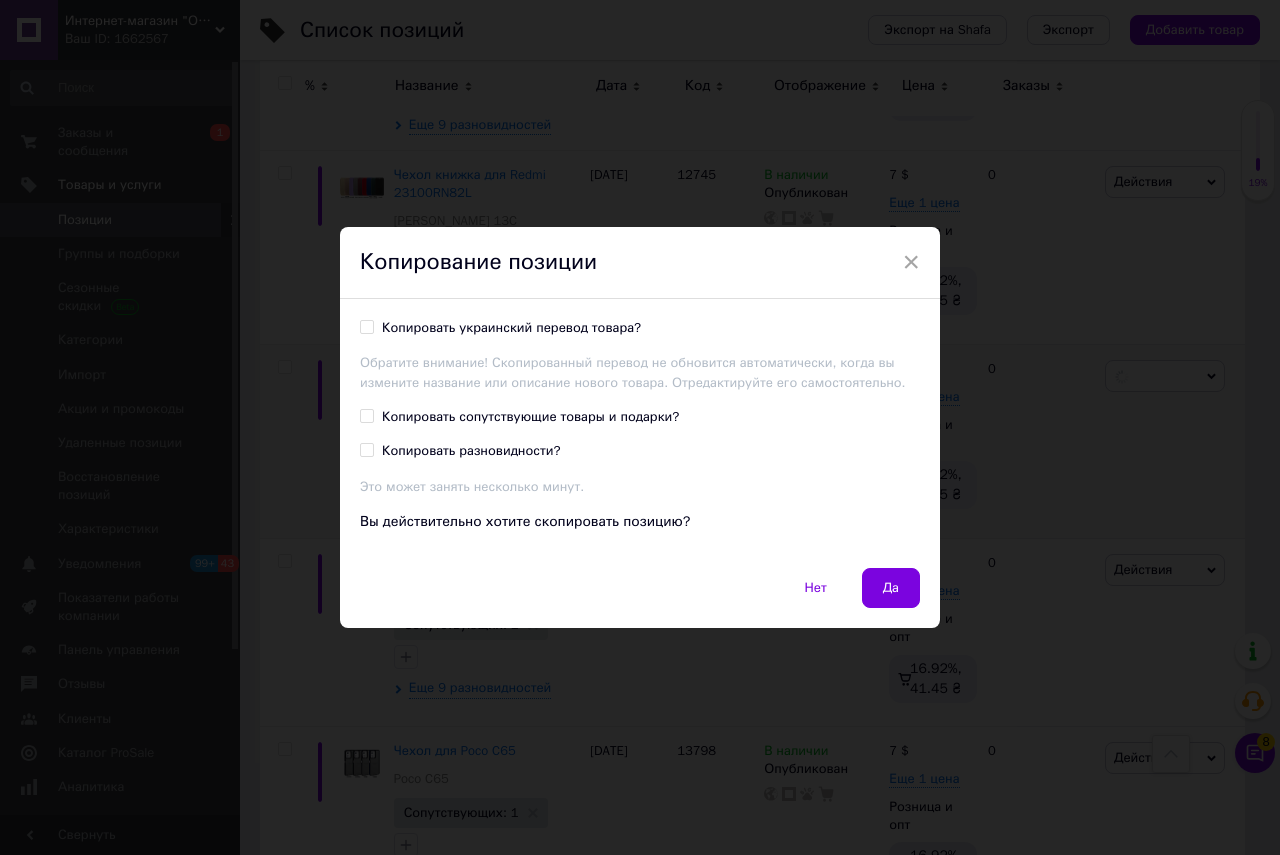 checkbox on "false" 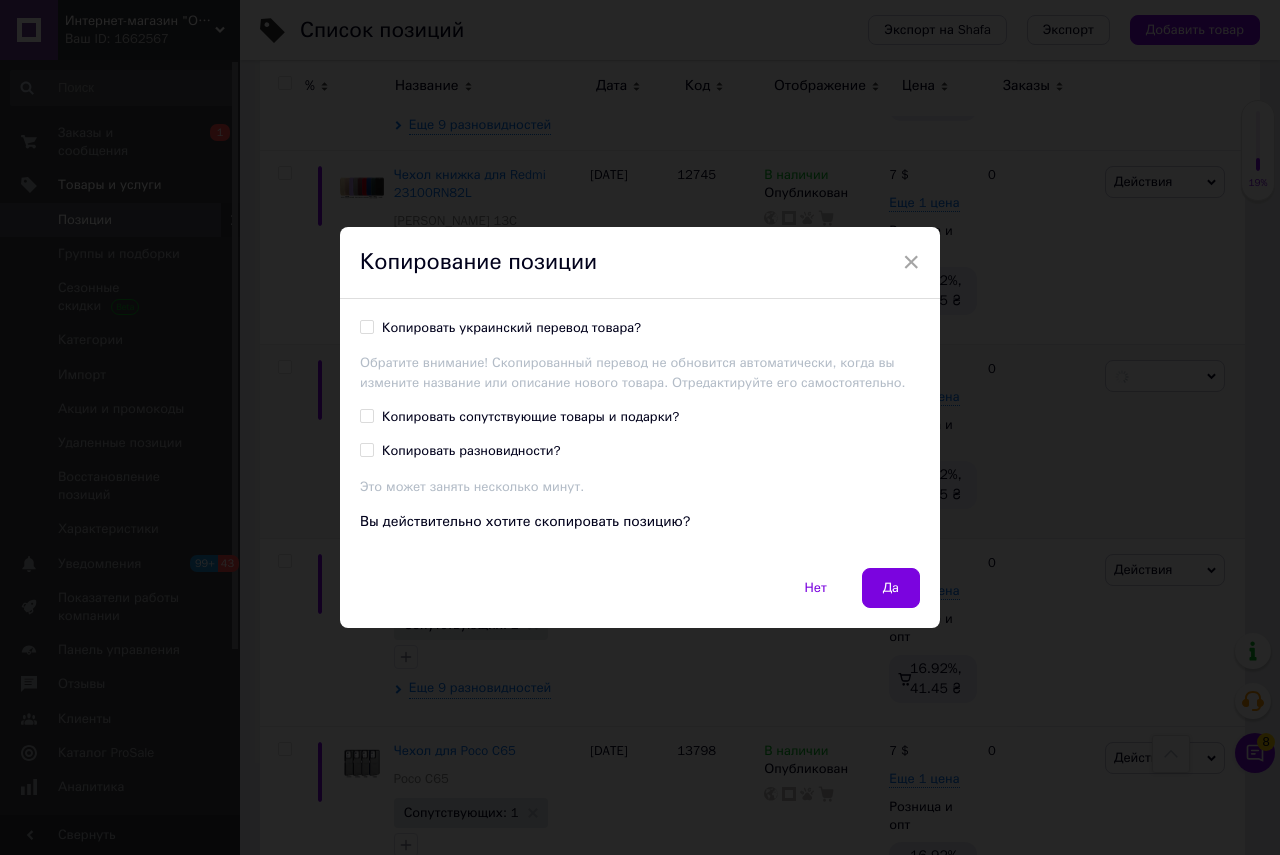 click on "Копировать разновидности?" at bounding box center (366, 449) 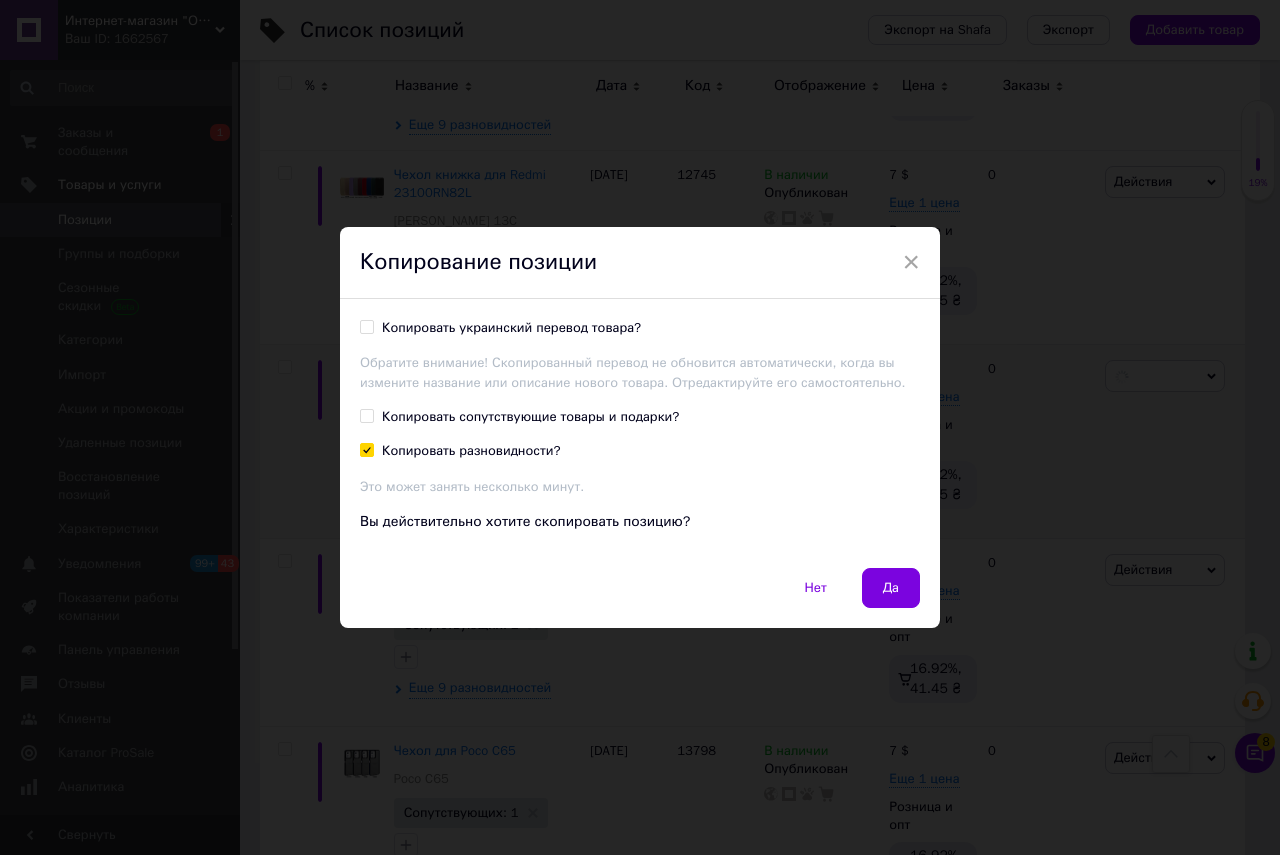 checkbox on "true" 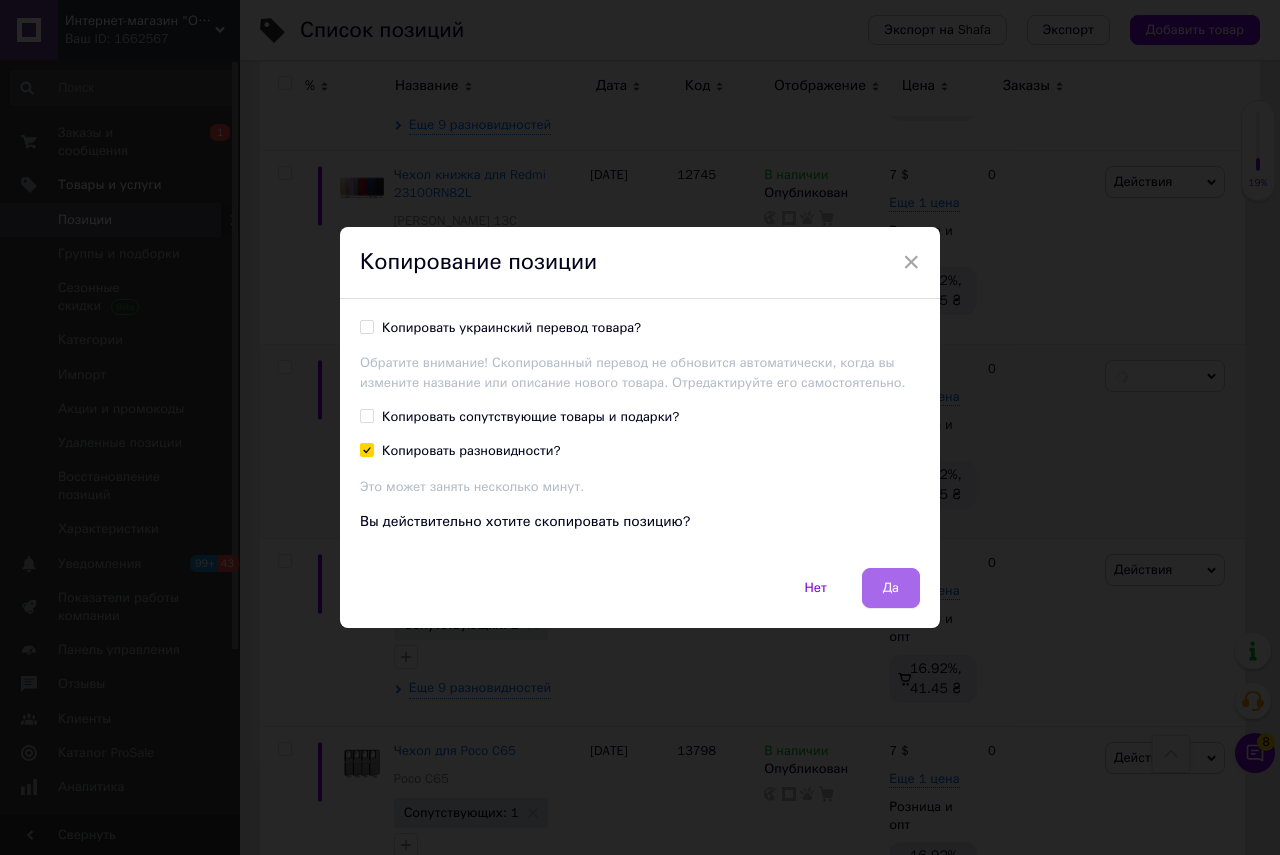 click on "Да" at bounding box center (891, 588) 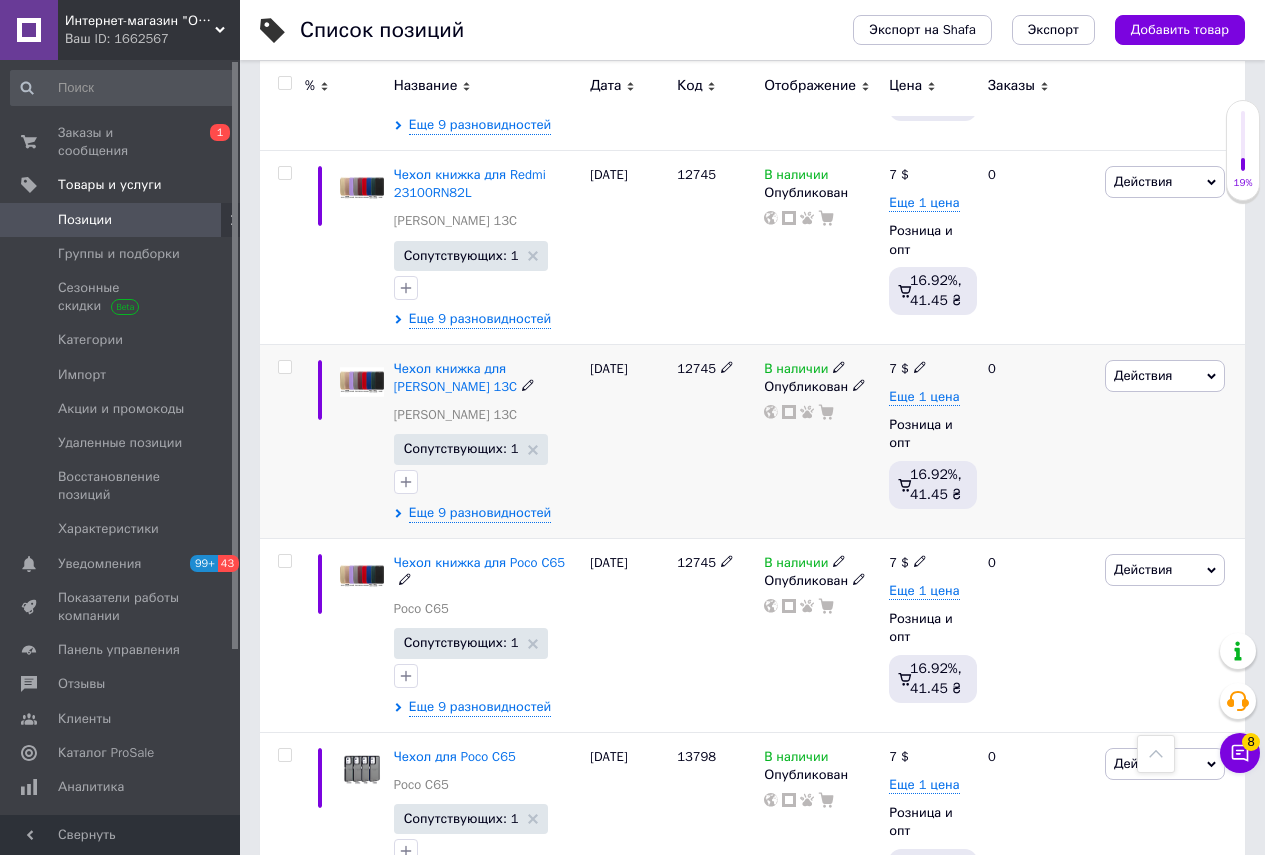 scroll, scrollTop: 0, scrollLeft: 69, axis: horizontal 